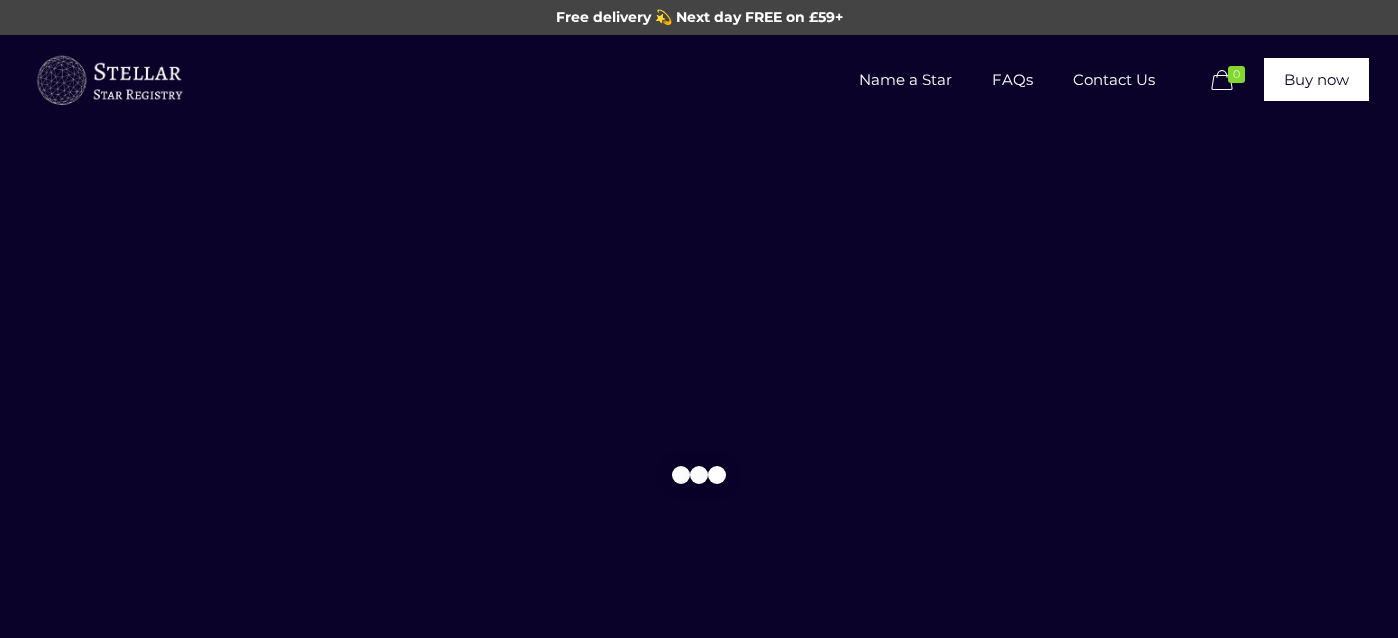 scroll, scrollTop: 0, scrollLeft: 0, axis: both 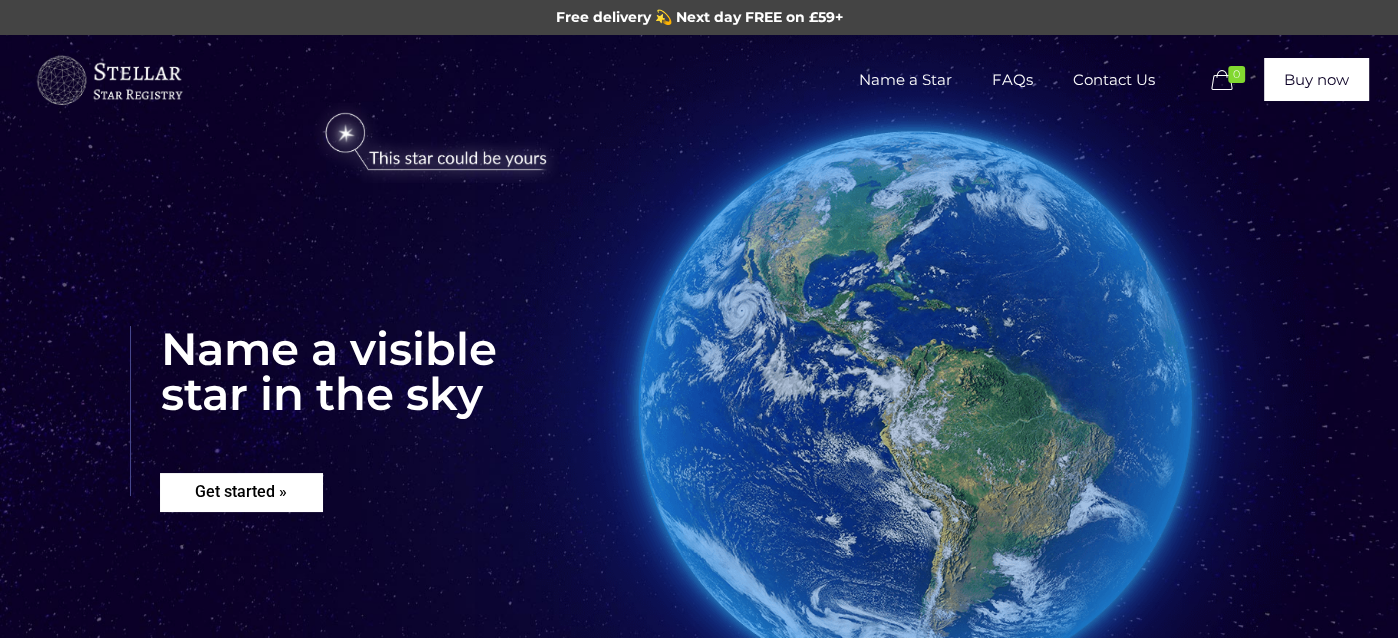 click on "Get started »" at bounding box center (241, 492) 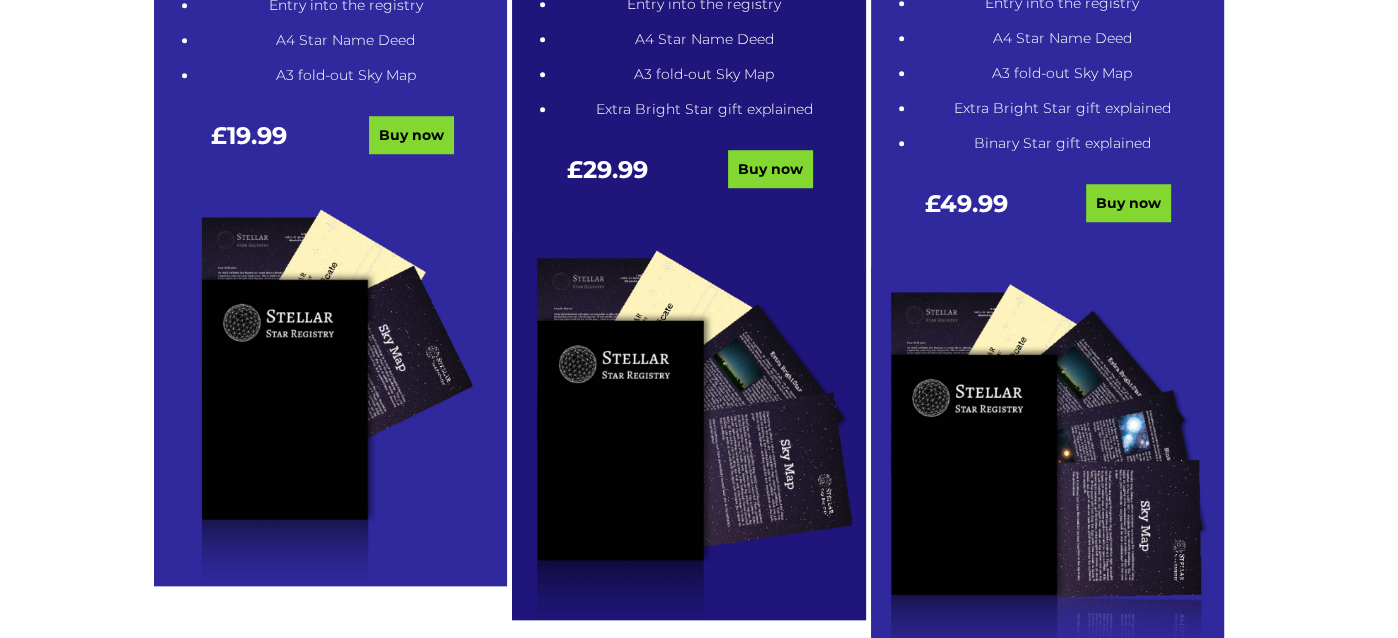 scroll, scrollTop: 1305, scrollLeft: 0, axis: vertical 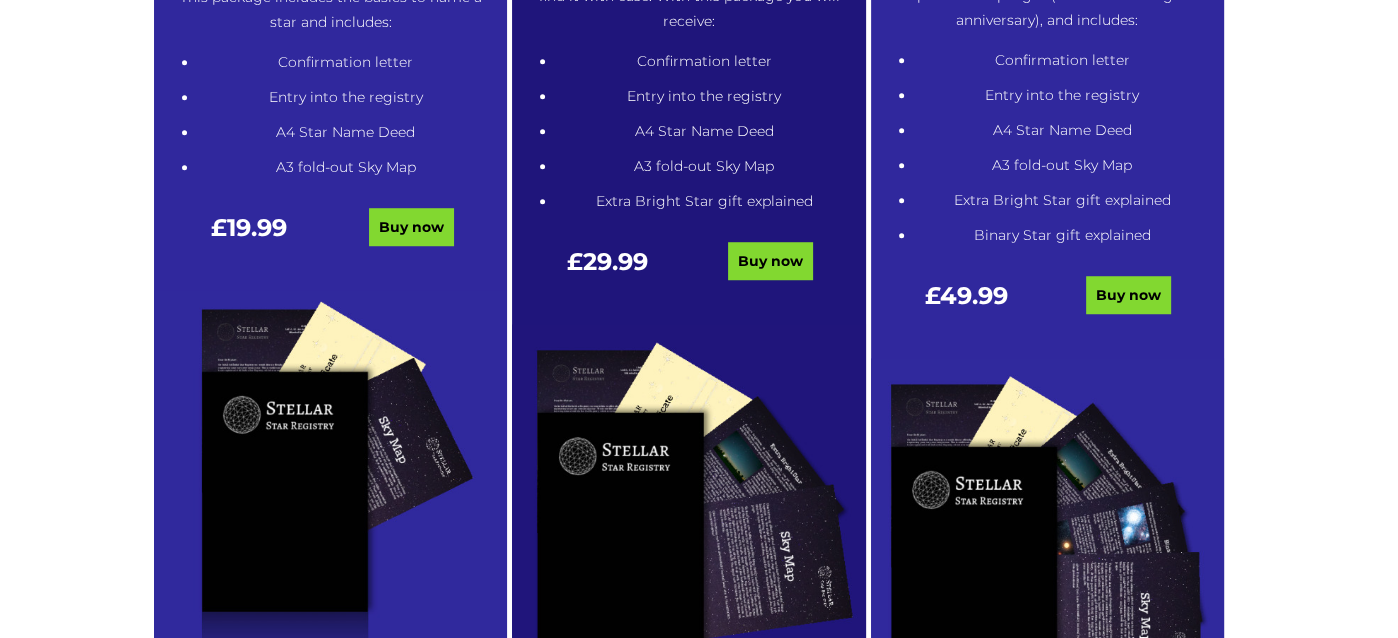 click at bounding box center [330, 484] 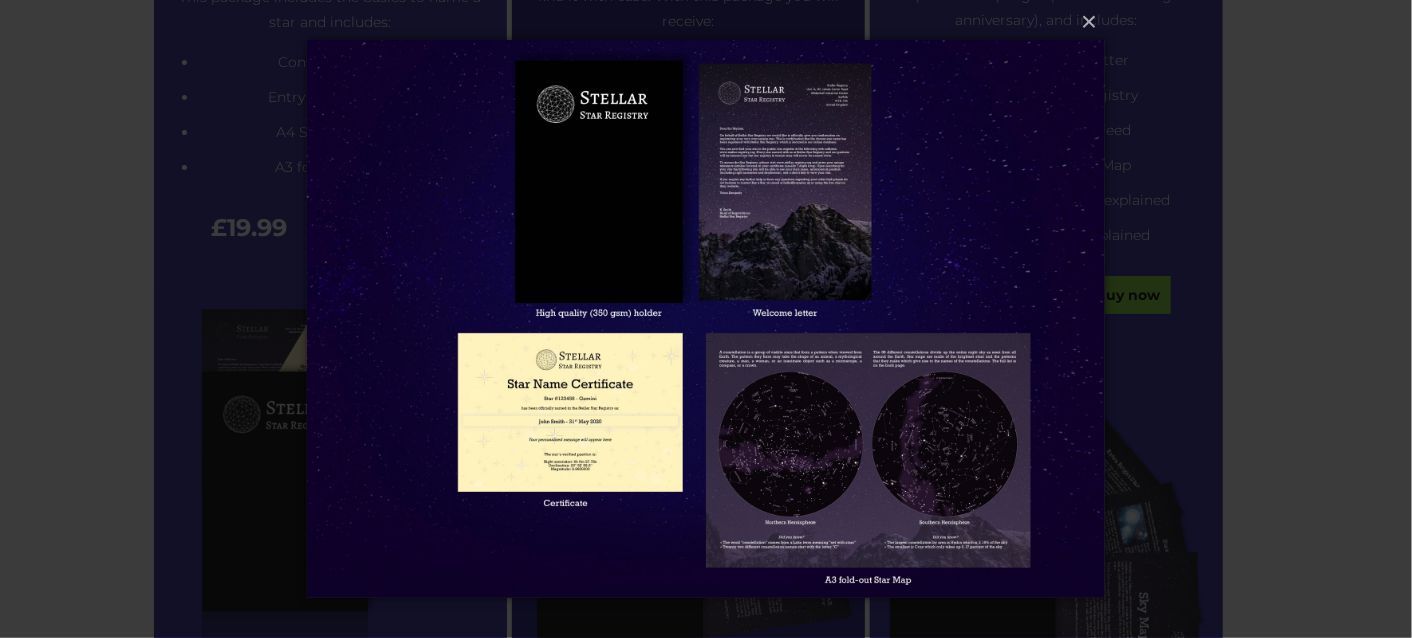 click at bounding box center (705, 319) 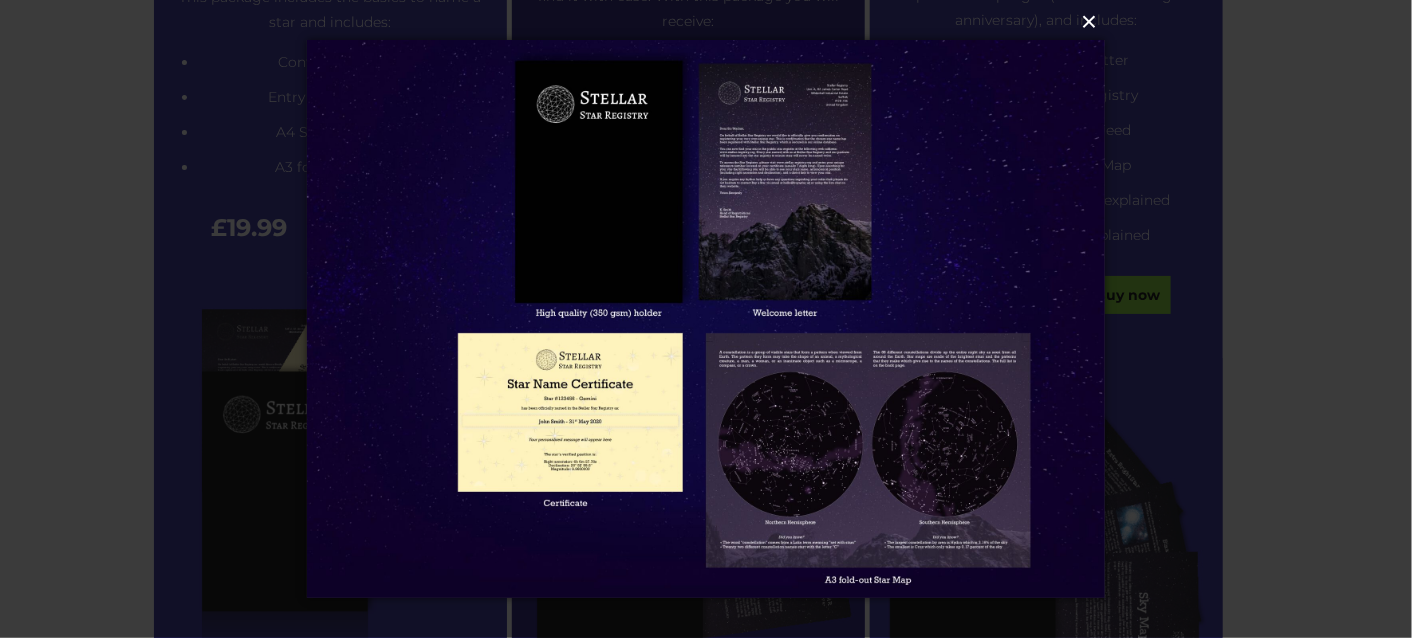 click on "×" at bounding box center [704, 22] 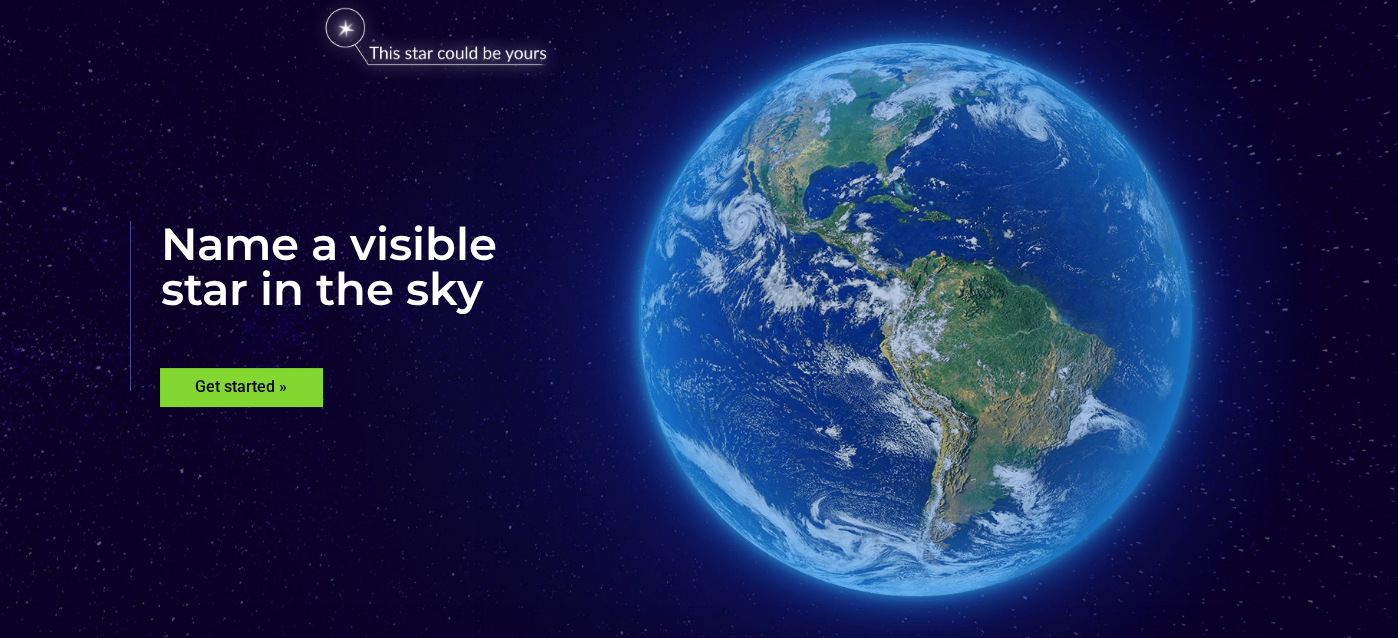 scroll, scrollTop: 0, scrollLeft: 0, axis: both 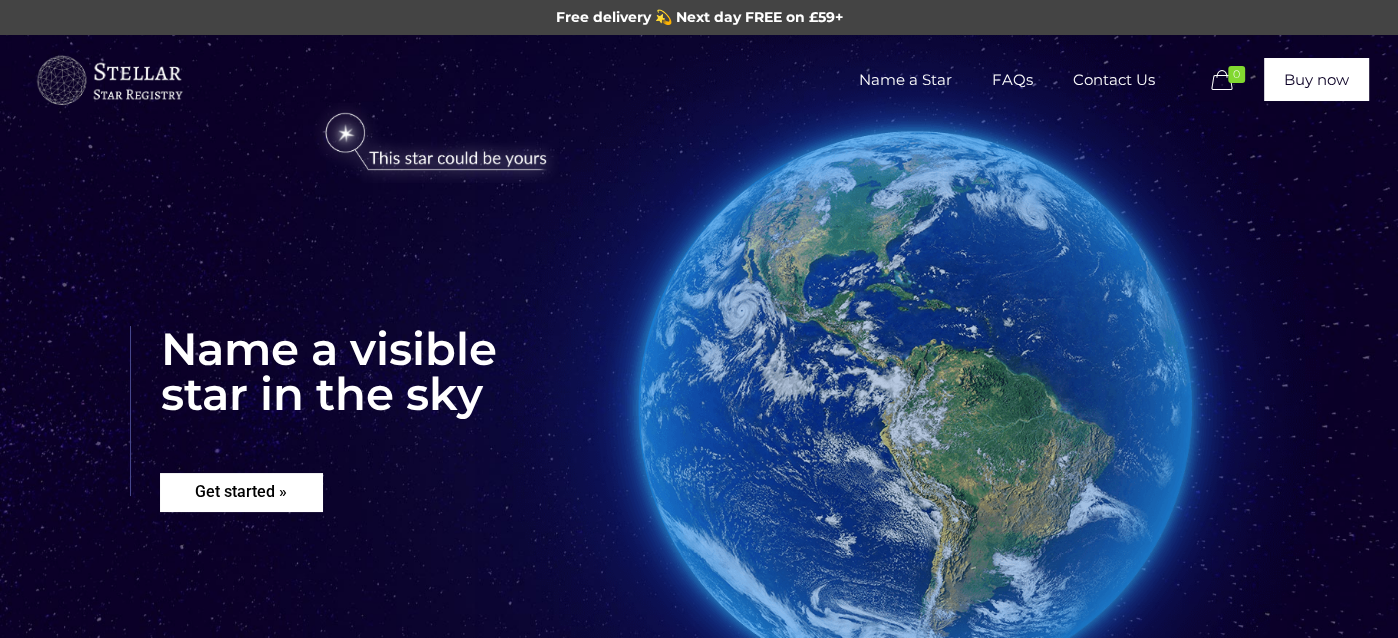 click on "Get started »" at bounding box center [241, 492] 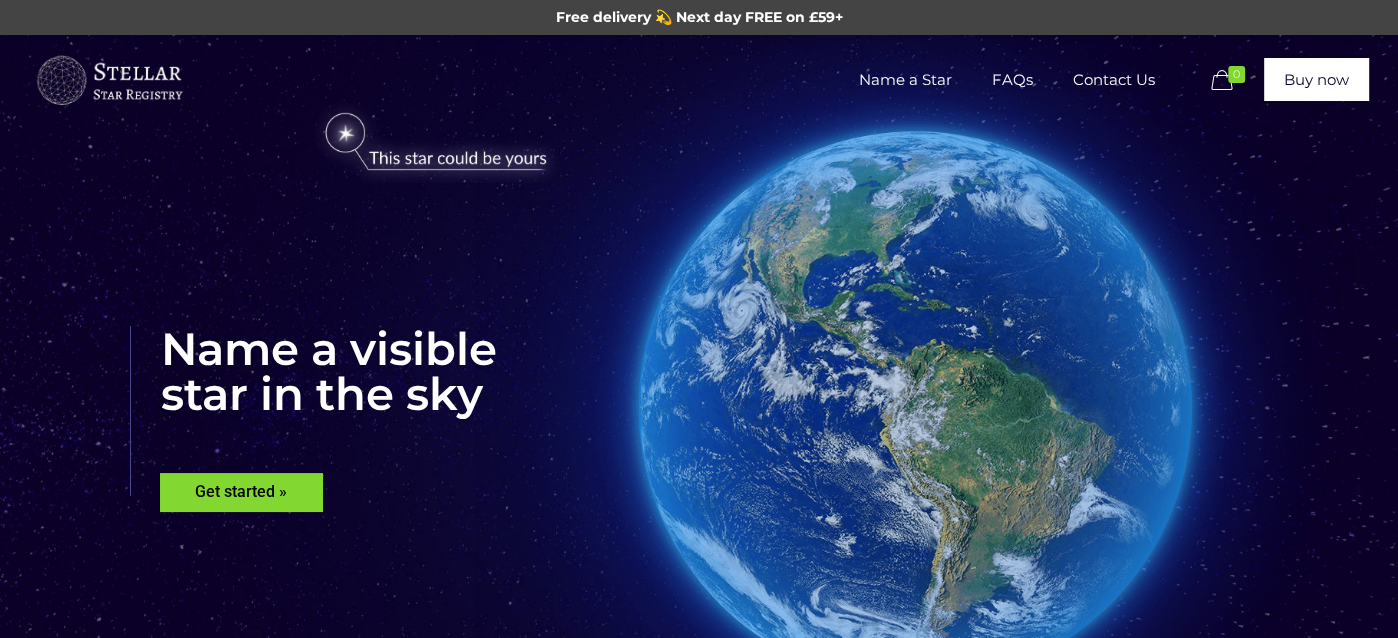 scroll, scrollTop: 0, scrollLeft: 0, axis: both 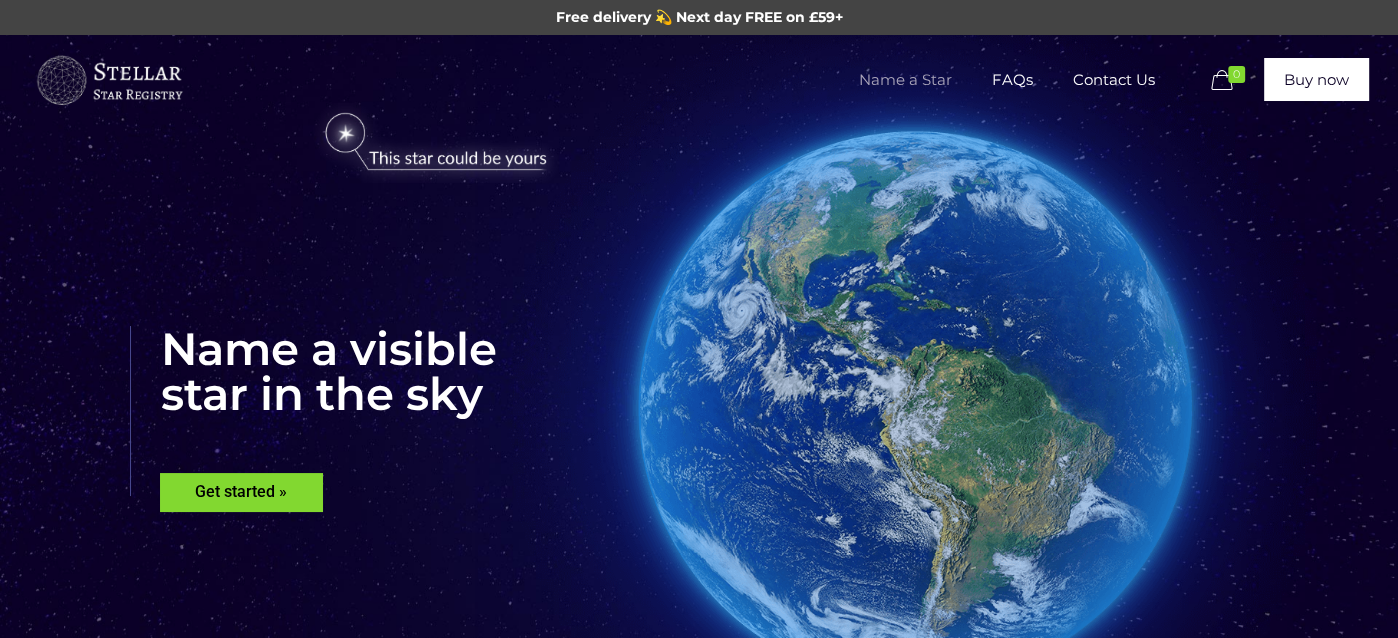 click on "Name a Star" at bounding box center [905, 80] 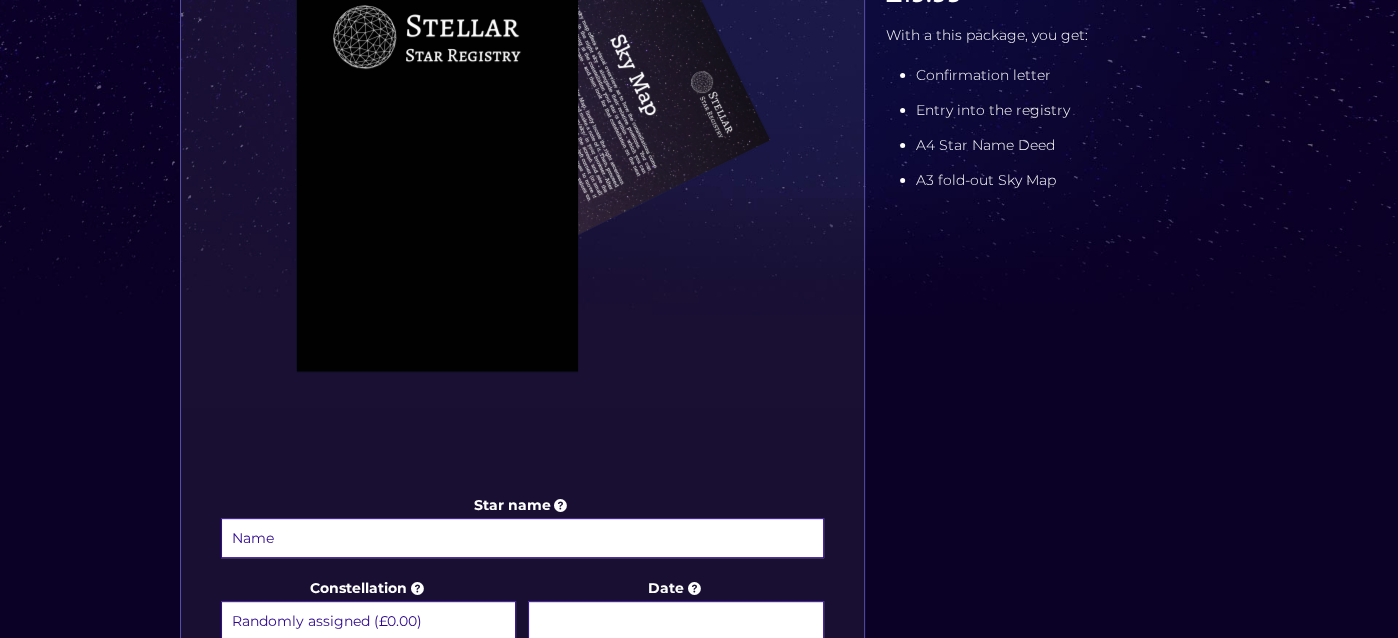 scroll, scrollTop: 700, scrollLeft: 0, axis: vertical 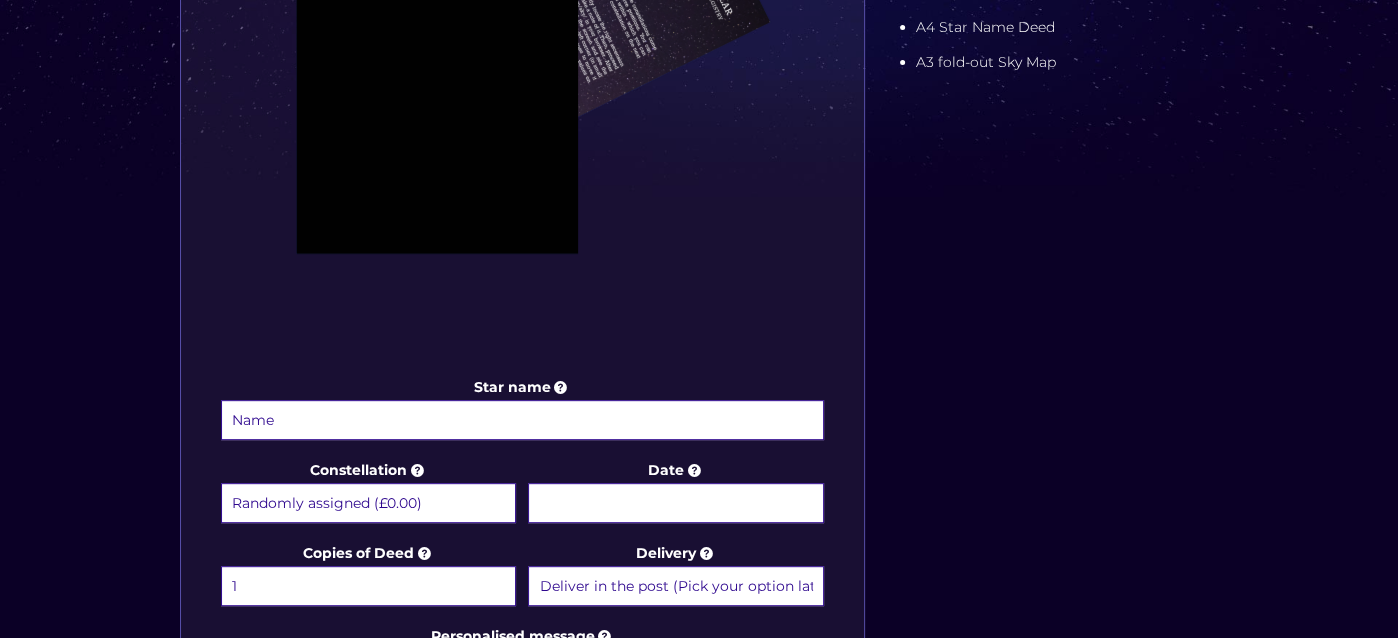 click on "Star name" at bounding box center (522, 420) 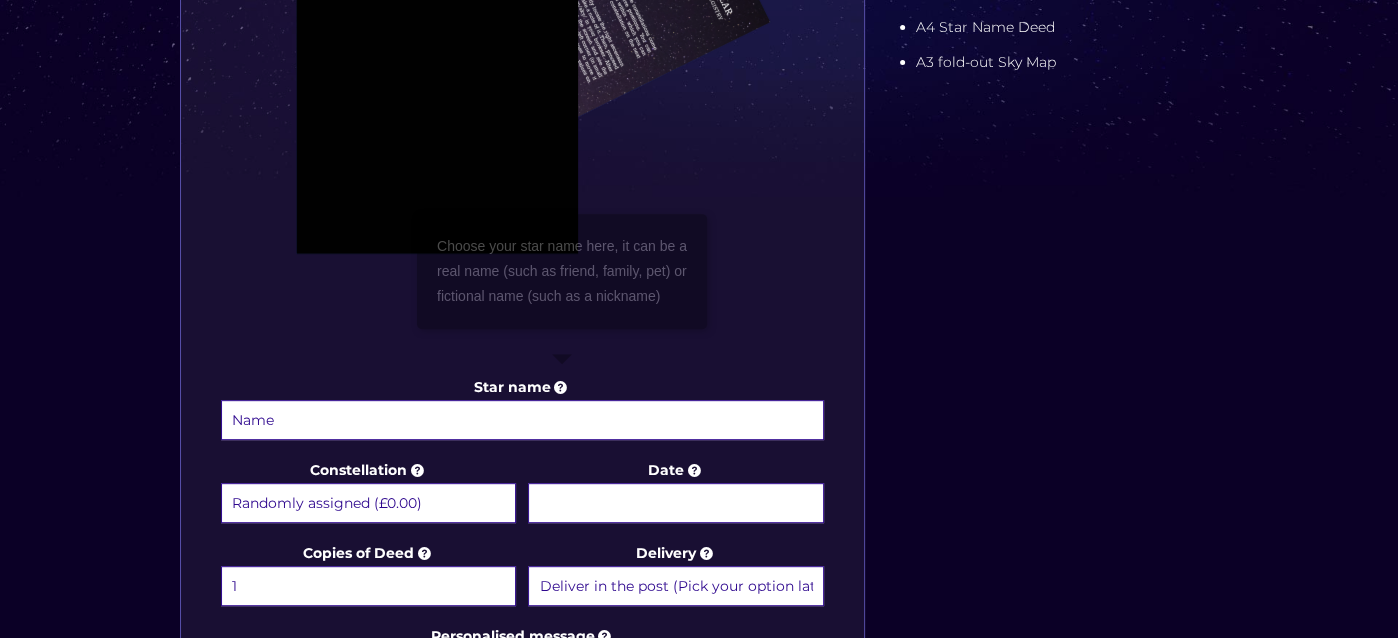 click at bounding box center [561, 387] 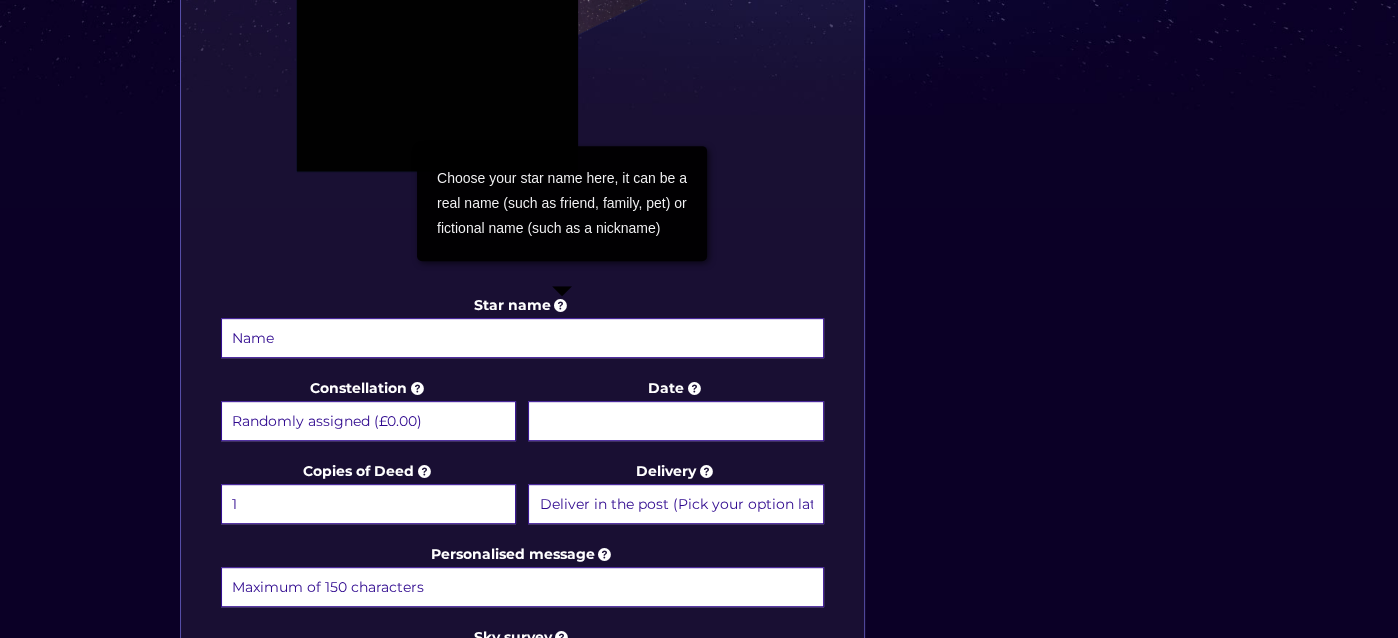 scroll, scrollTop: 900, scrollLeft: 0, axis: vertical 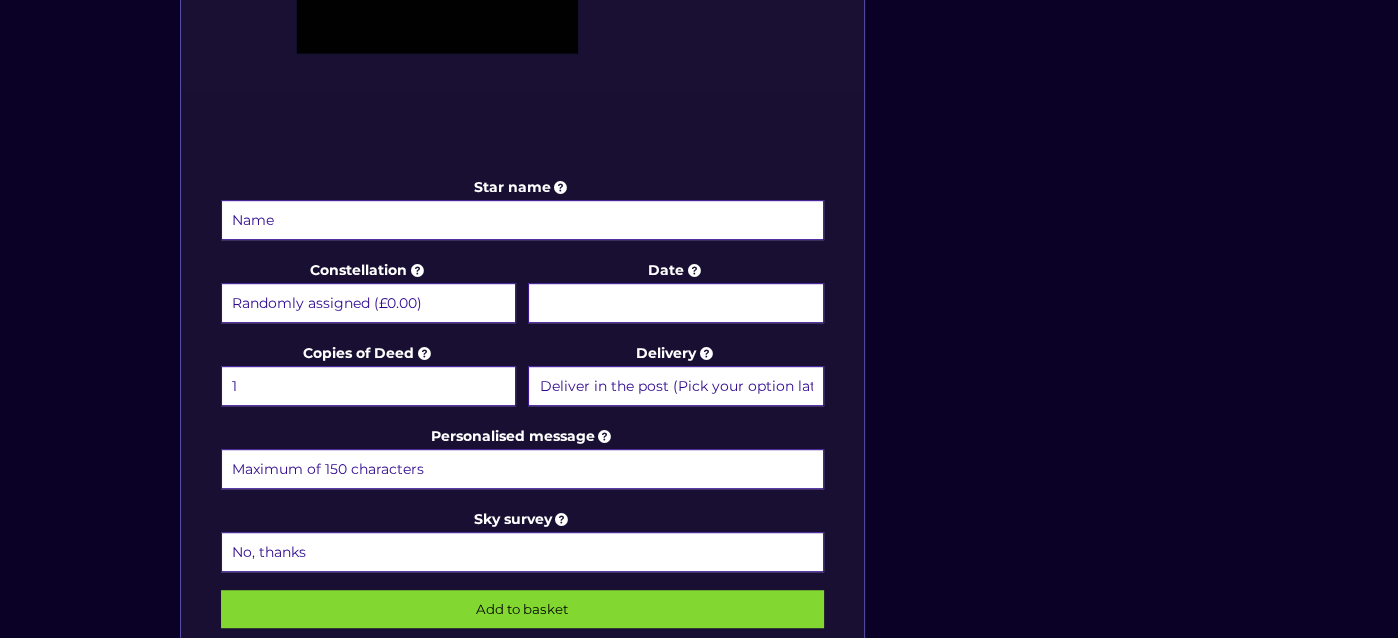 click on "Star name" at bounding box center [522, 220] 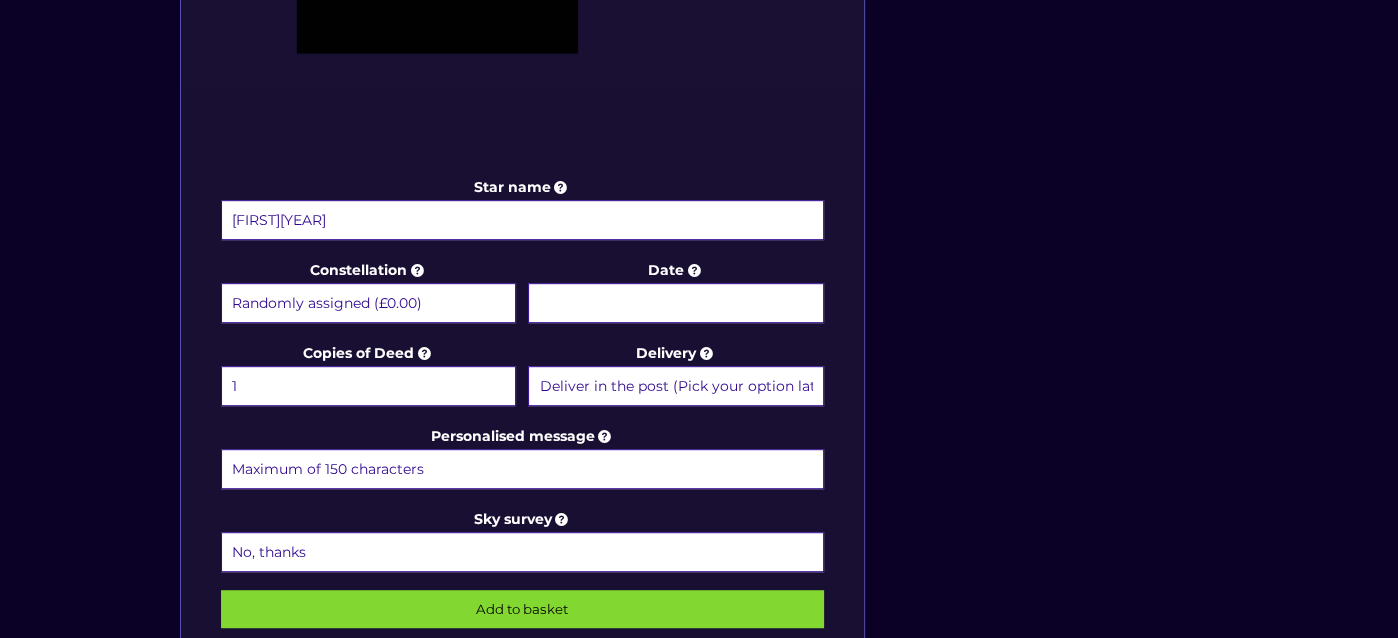 type on "[FIRST][YEAR]" 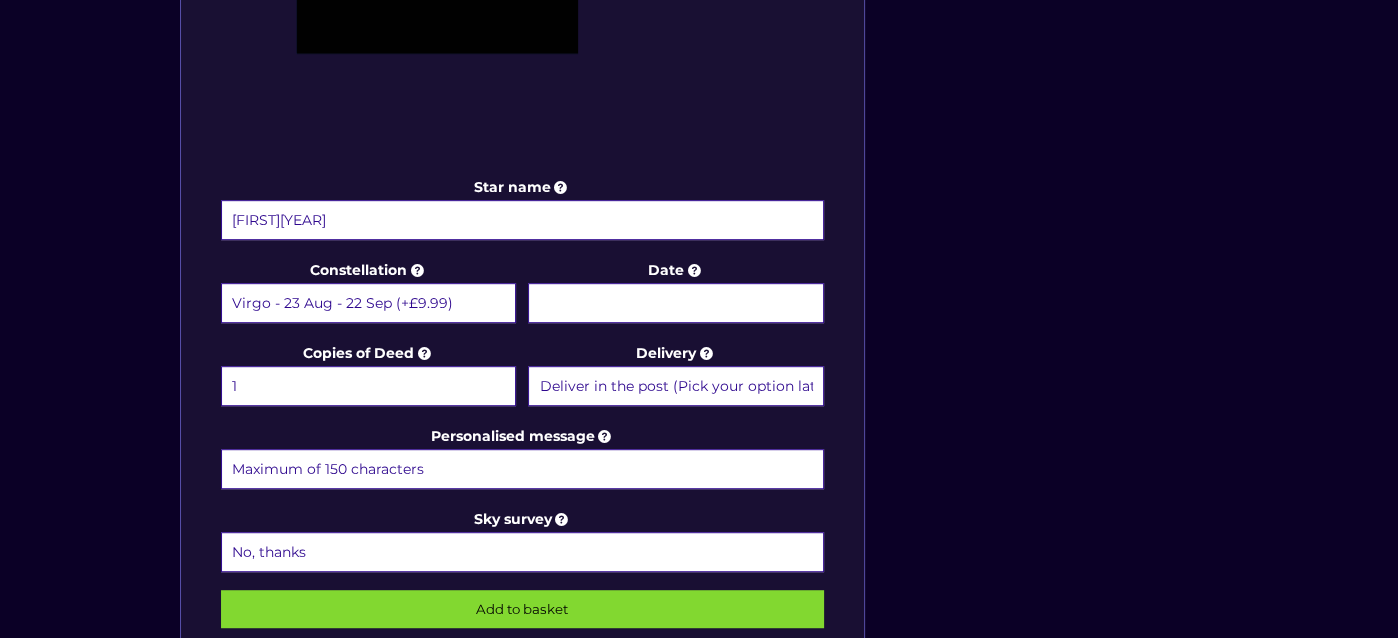 click on "Date" at bounding box center [675, 303] 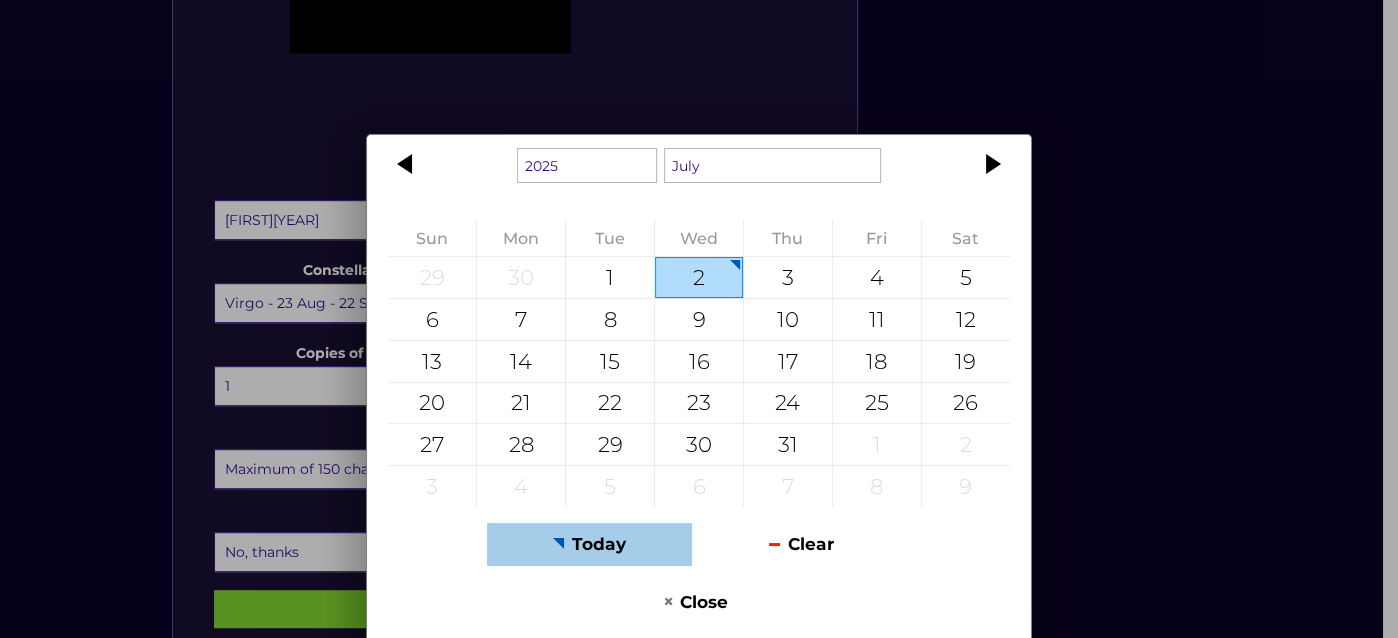 click on "Today" at bounding box center (589, 544) 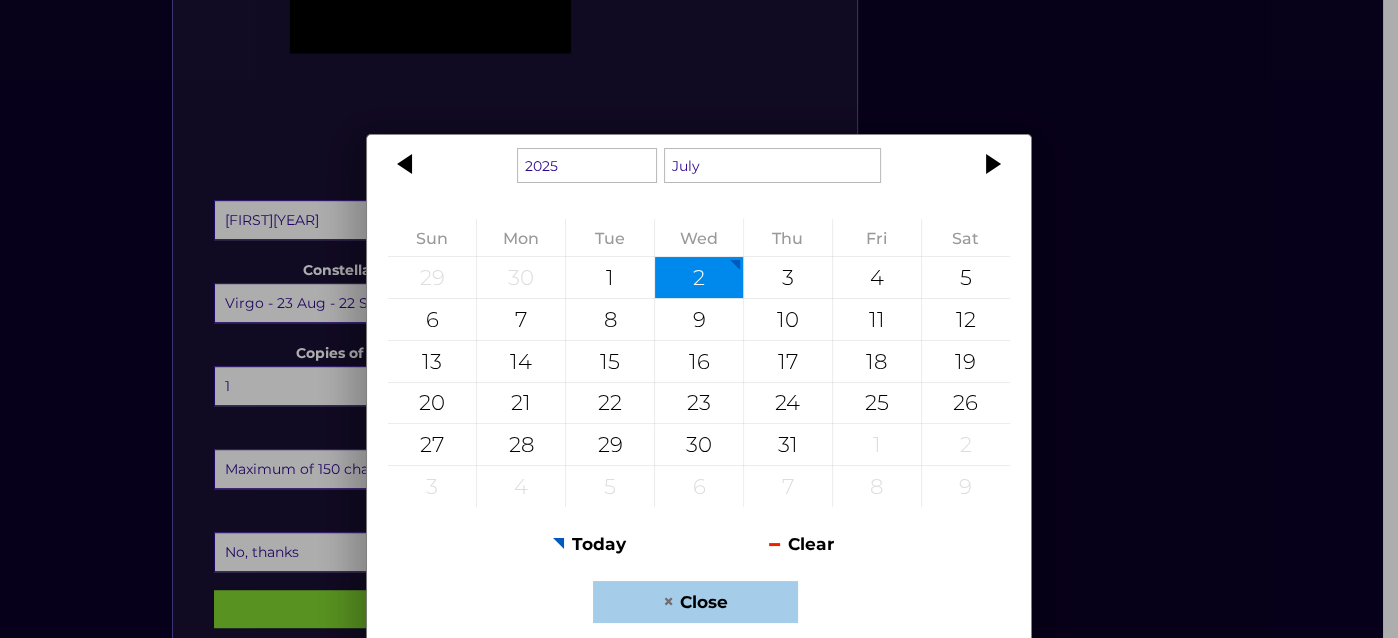 click on "Close" at bounding box center [695, 602] 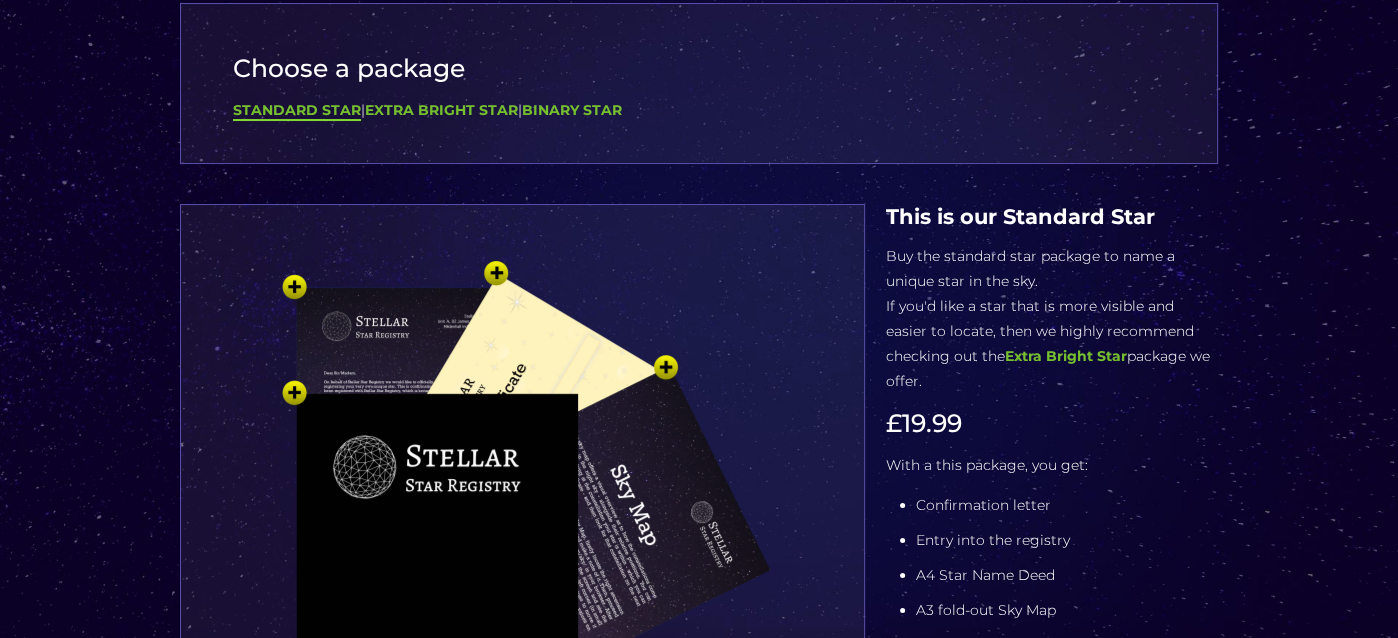 scroll, scrollTop: 0, scrollLeft: 0, axis: both 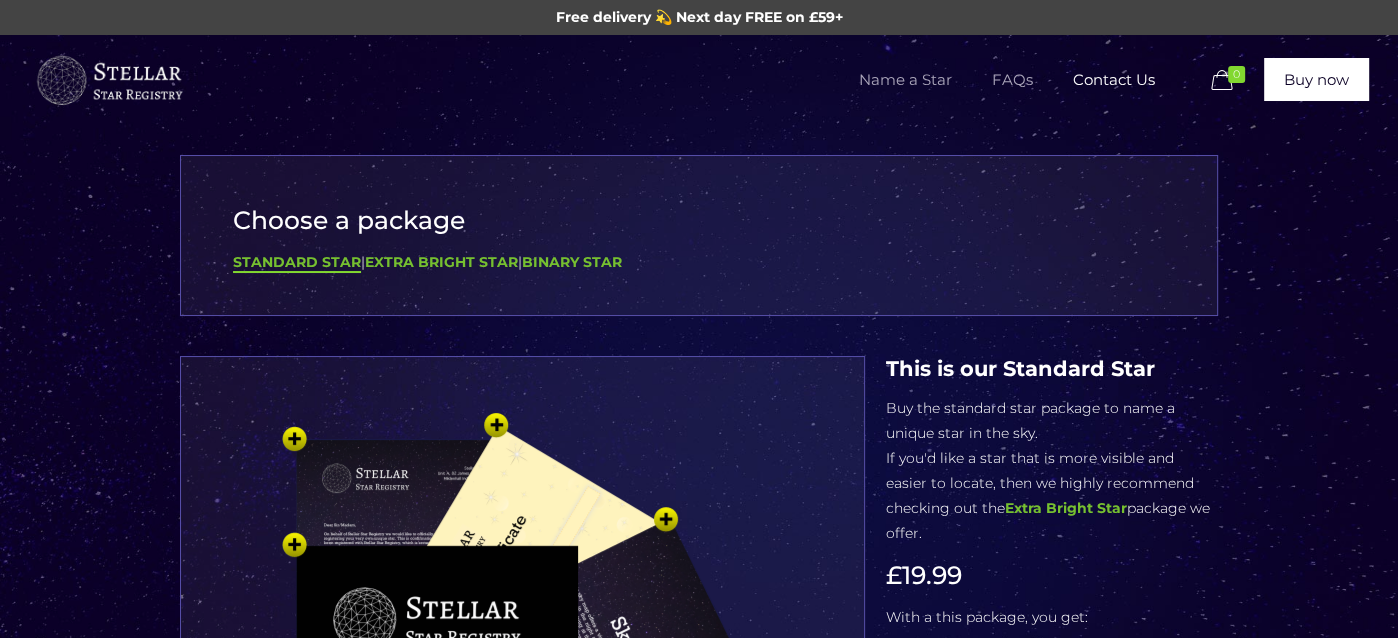 click on "FAQs" at bounding box center [1012, 80] 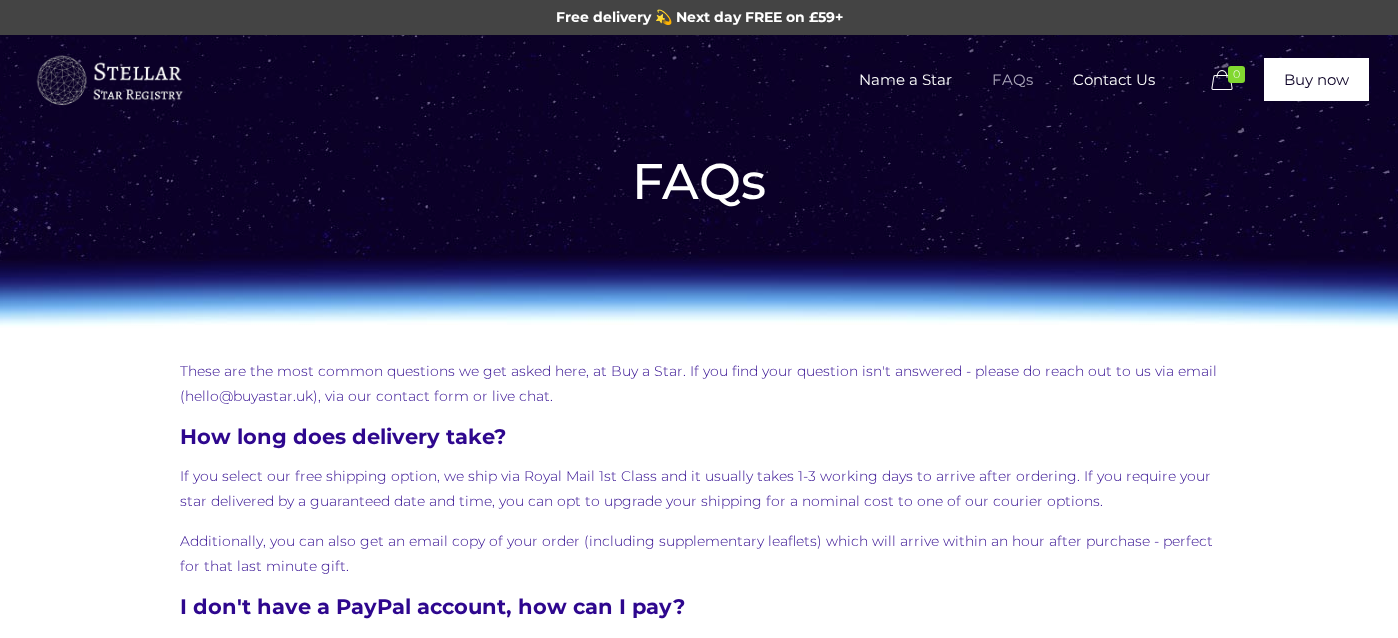 scroll, scrollTop: 0, scrollLeft: 0, axis: both 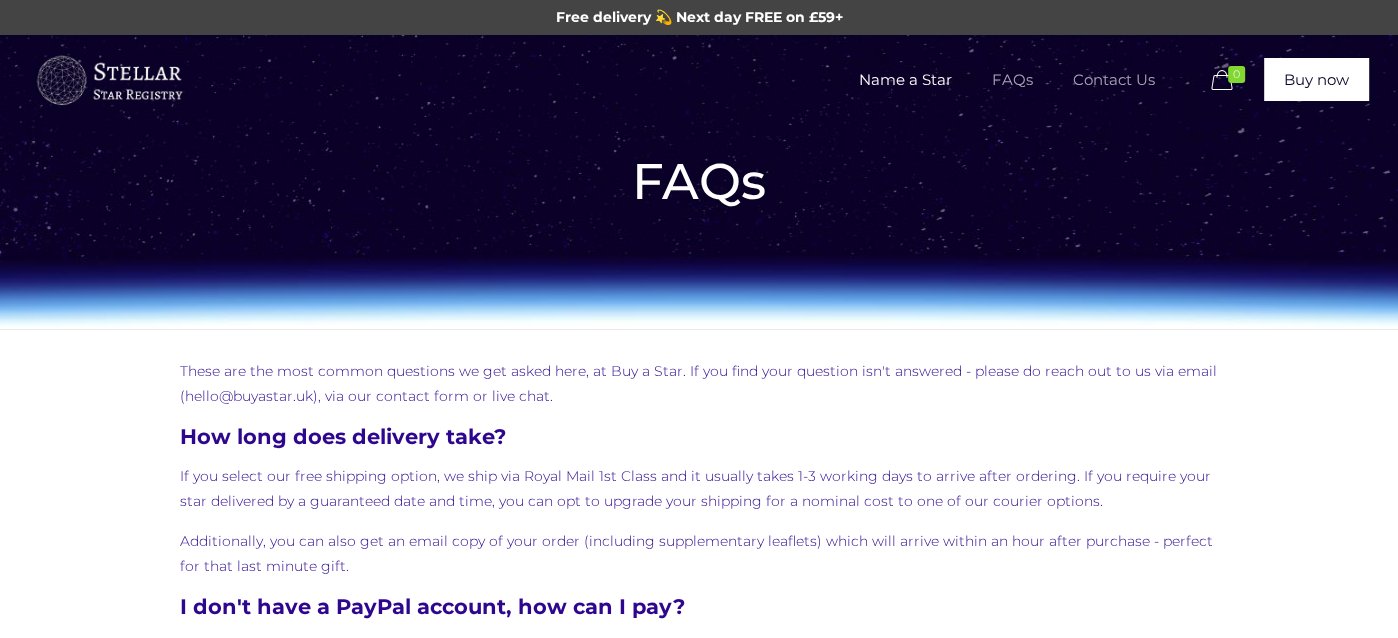 click on "Contact Us" at bounding box center [1114, 80] 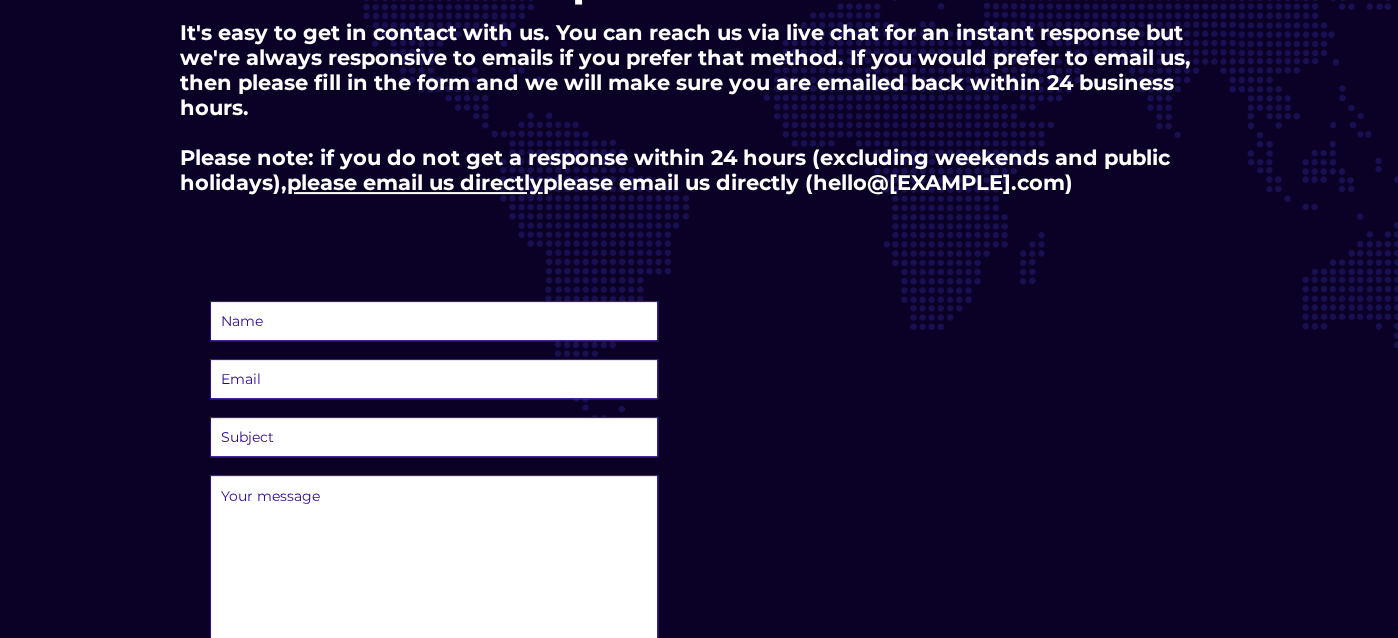 scroll, scrollTop: 400, scrollLeft: 0, axis: vertical 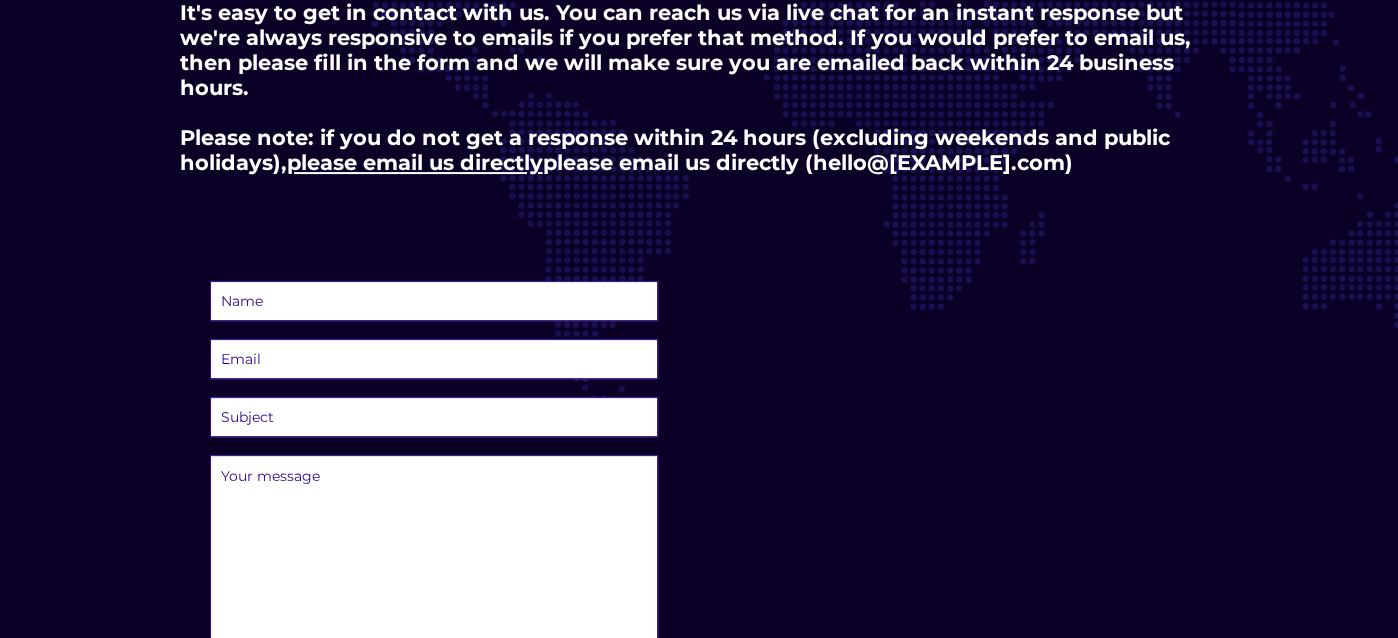 click at bounding box center (434, 301) 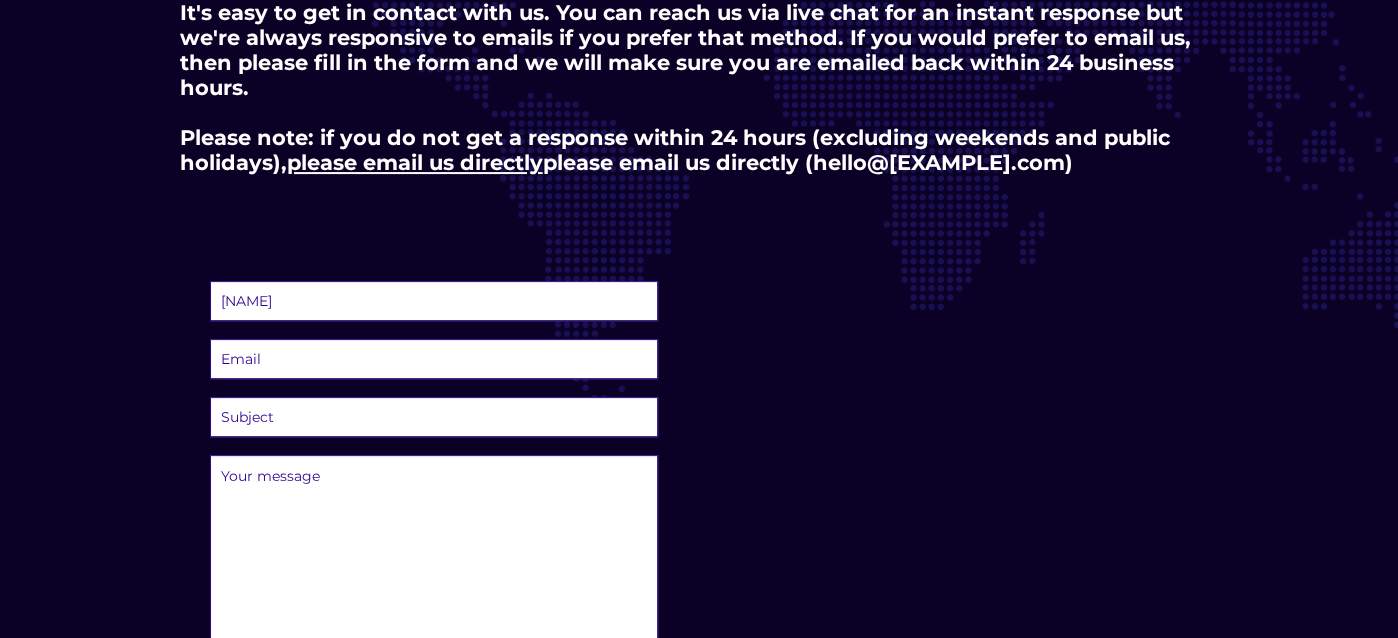type on "angela.doyle@[EXAMPLE].com" 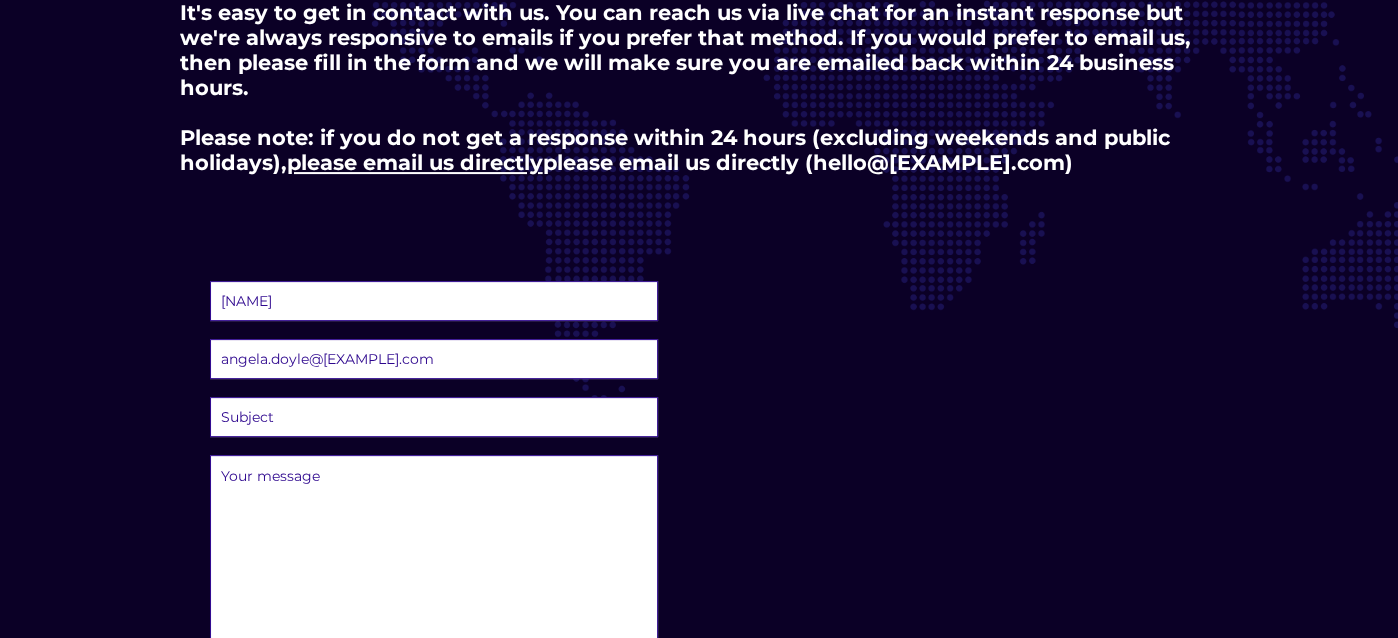 click on "Subject
Question before I can place an order
Multiple/corporate order of stars enquiry
Something else
Where is my order / order tracking
My order has a typo, spelling mistake, printing issue
Change order details (address, name, date, message)
My order has arrived damaged
Cancelling or refunding my order
Something else" at bounding box center (434, 417) 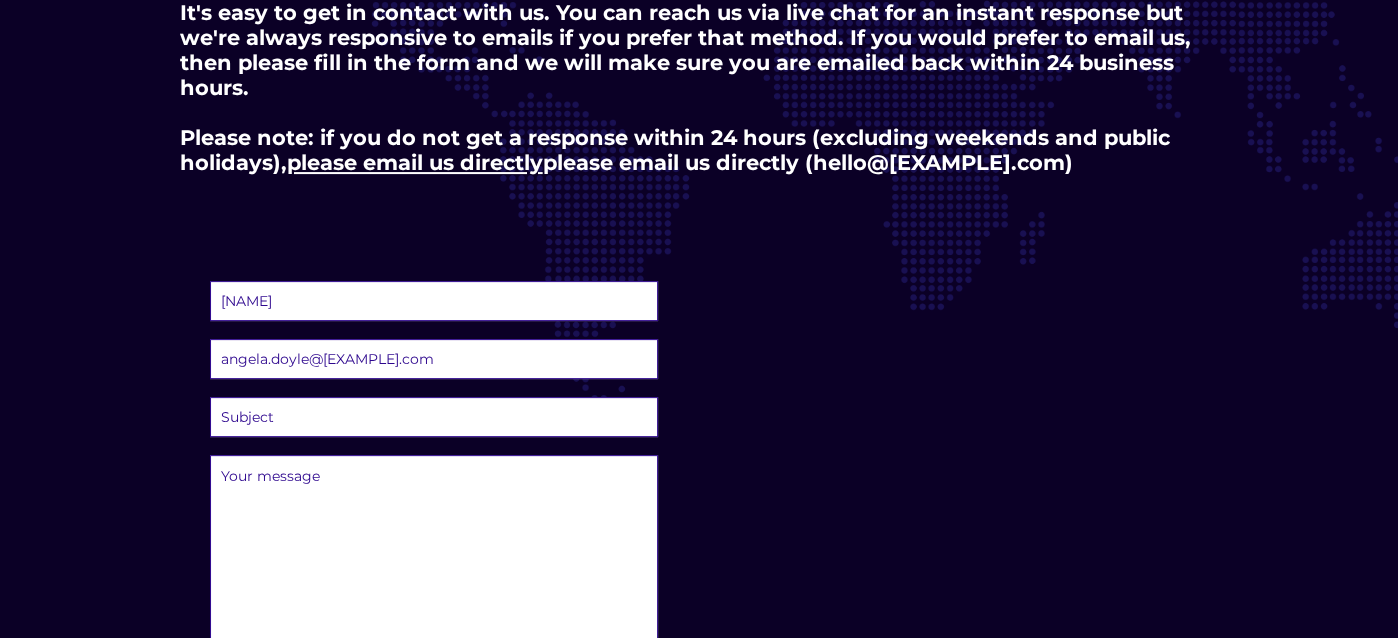 select on "new-question" 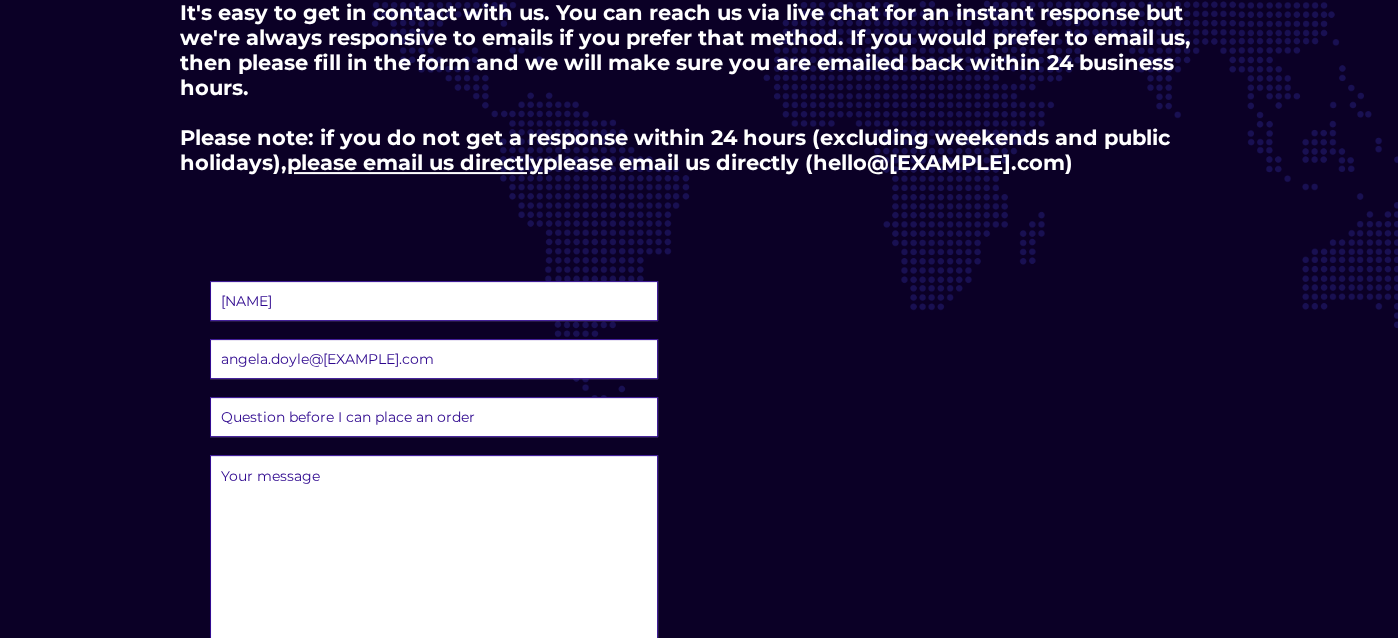 click on "Subject
Question before I can place an order
Multiple/corporate order of stars enquiry
Something else
Where is my order / order tracking
My order has a typo, spelling mistake, printing issue
Change order details (address, name, date, message)
My order has arrived damaged
Cancelling or refunding my order
Something else" at bounding box center (434, 417) 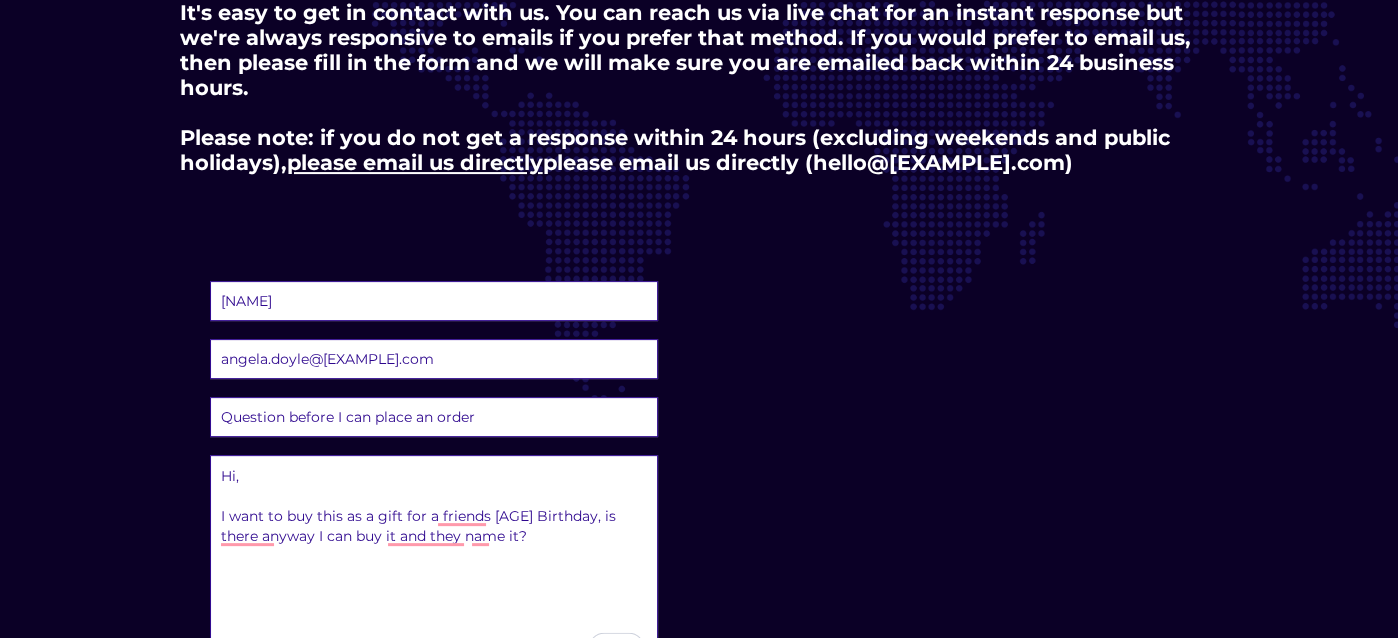 type on "Hi,
I want to buy this as a gift for a friends 50th Birthday, is there anyway I can buy it and they name it?" 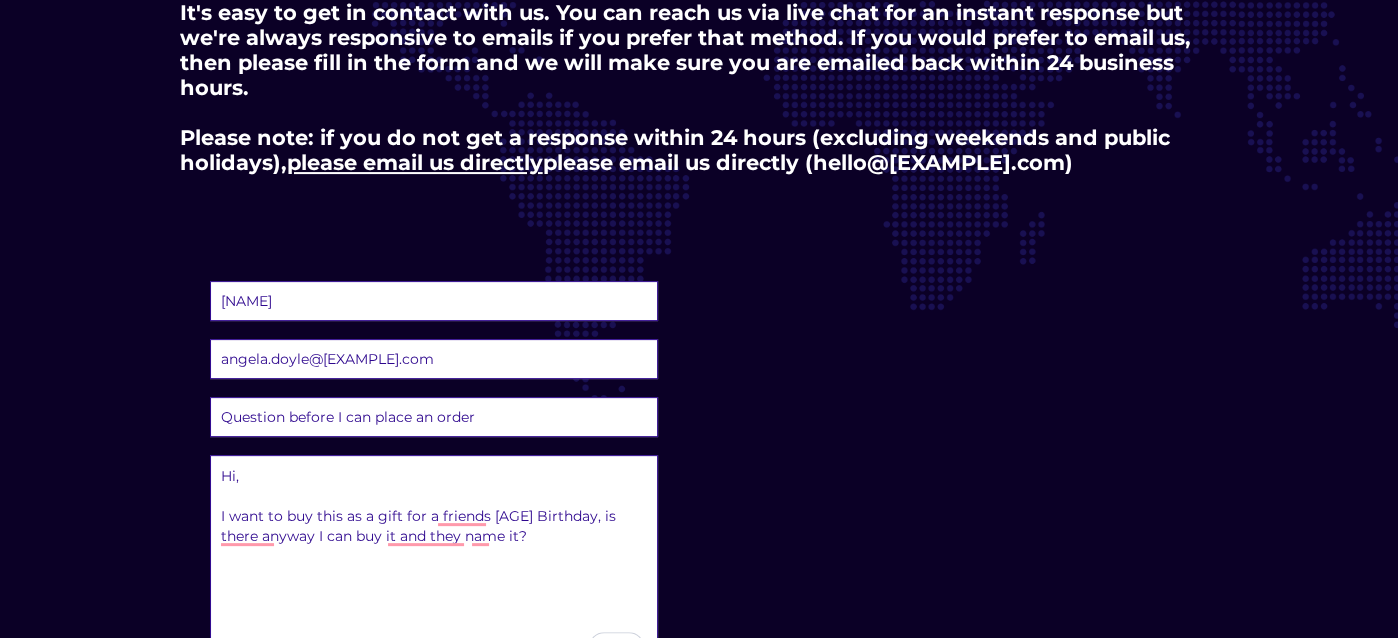 scroll, scrollTop: 0, scrollLeft: 0, axis: both 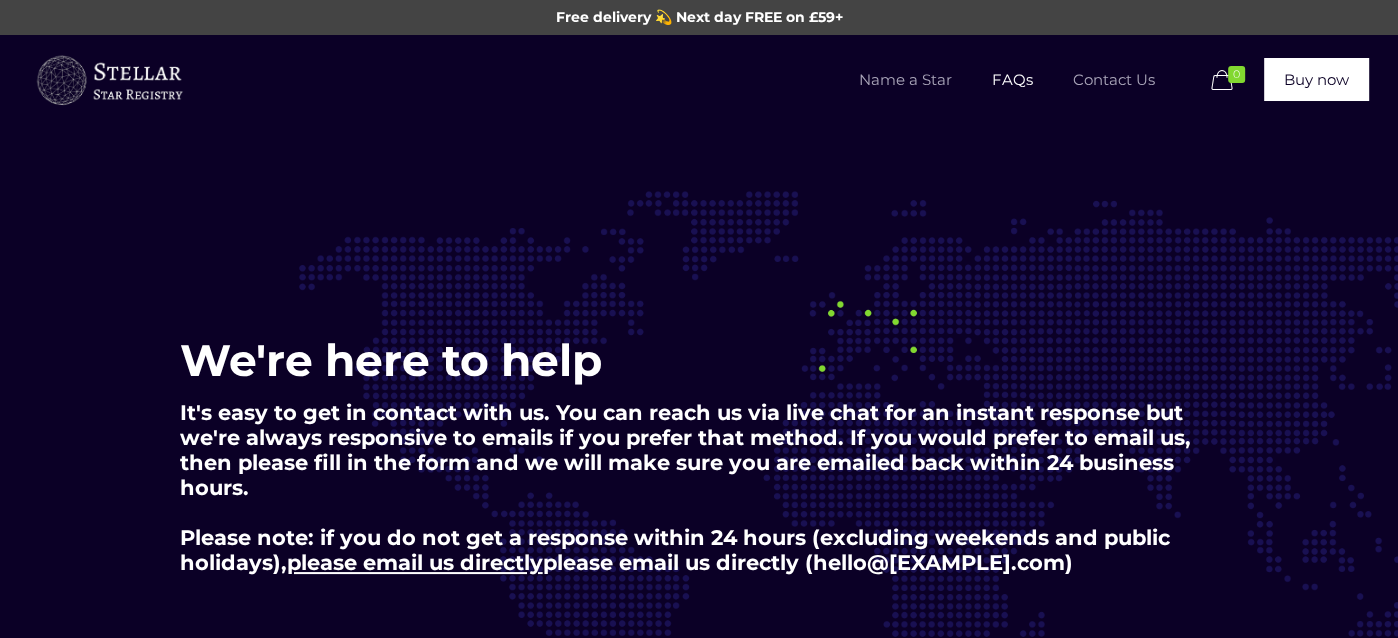 click on "Name a Star" at bounding box center [905, 80] 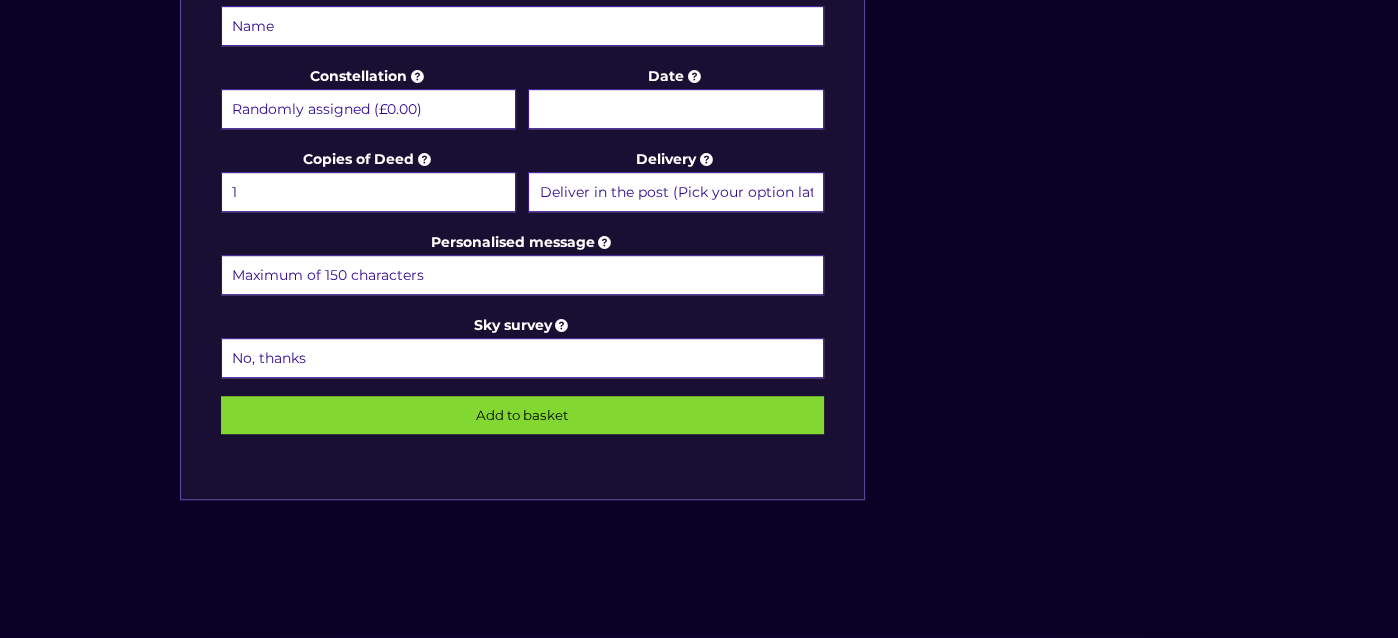 scroll, scrollTop: 1100, scrollLeft: 0, axis: vertical 